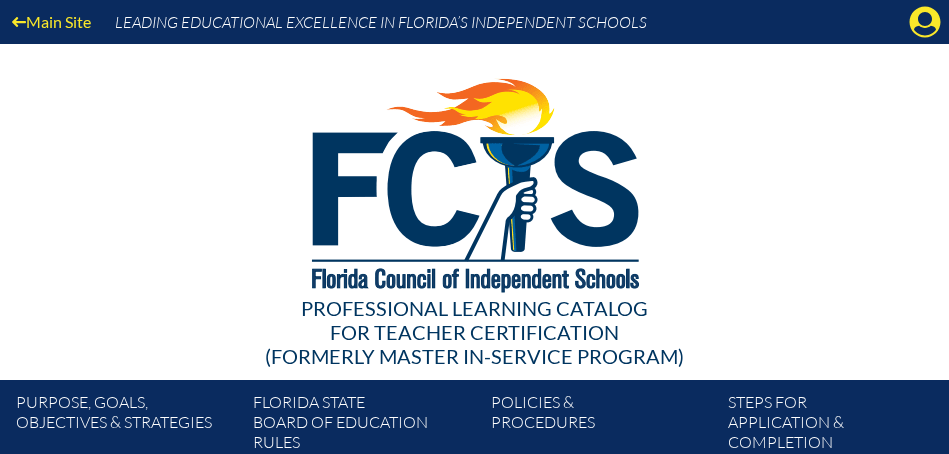 scroll, scrollTop: 0, scrollLeft: 0, axis: both 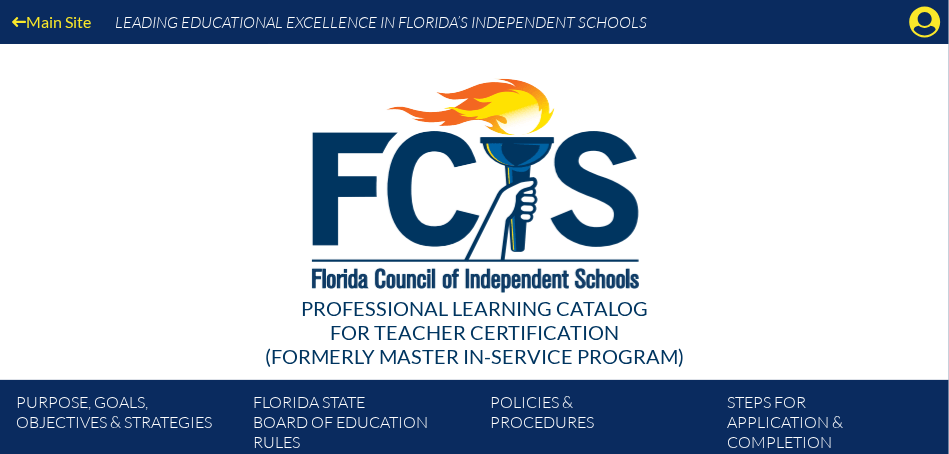click at bounding box center (474, 180) 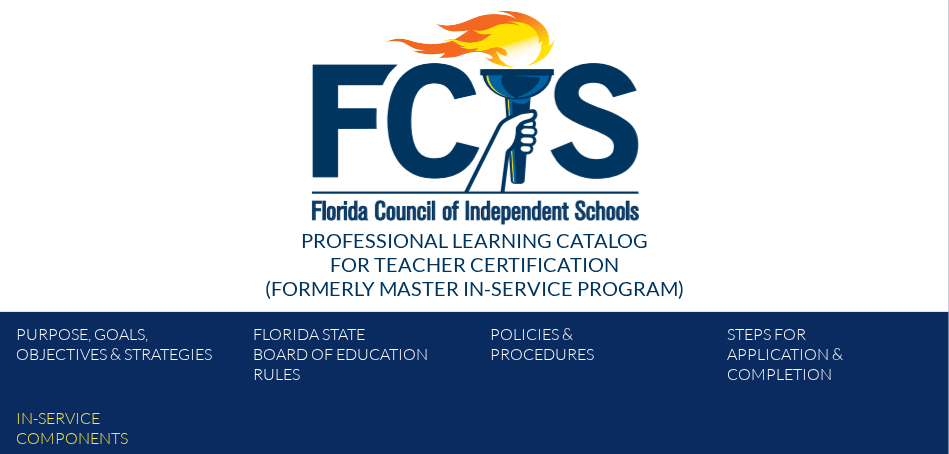 scroll, scrollTop: 0, scrollLeft: 0, axis: both 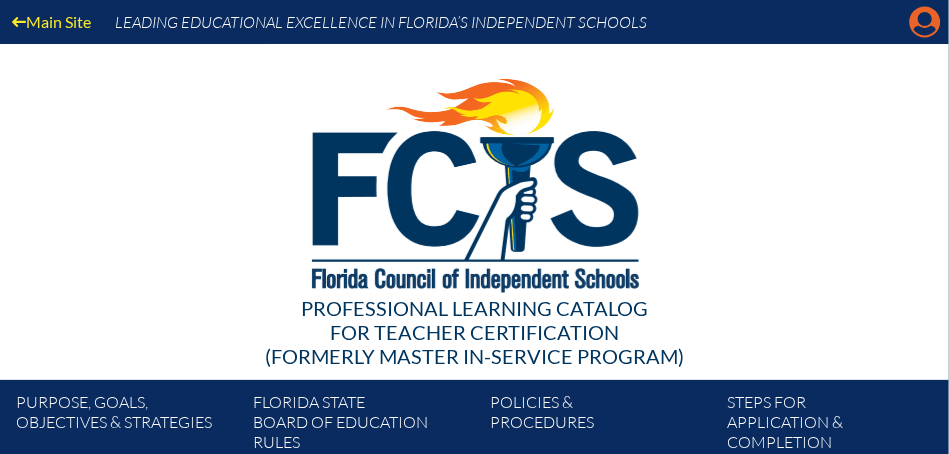 click 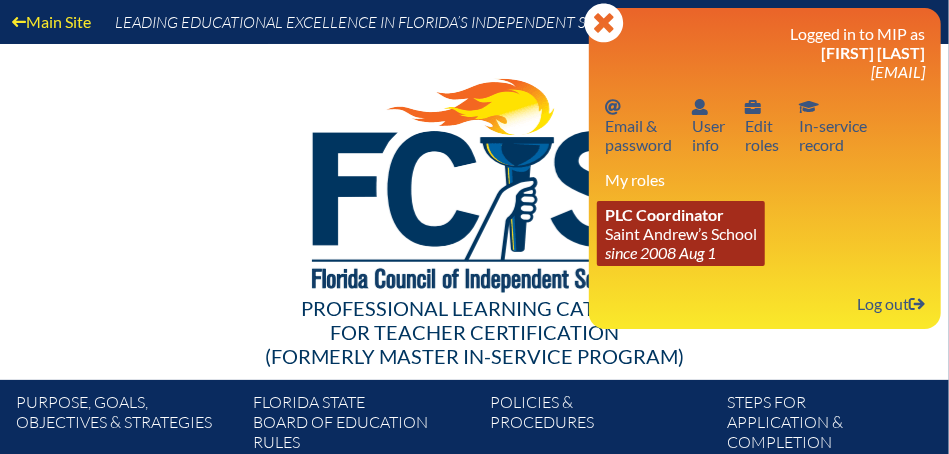 click on "PLC Coordinator
[INSTITUTION]
since [YEAR] [MONTH]" at bounding box center [681, 233] 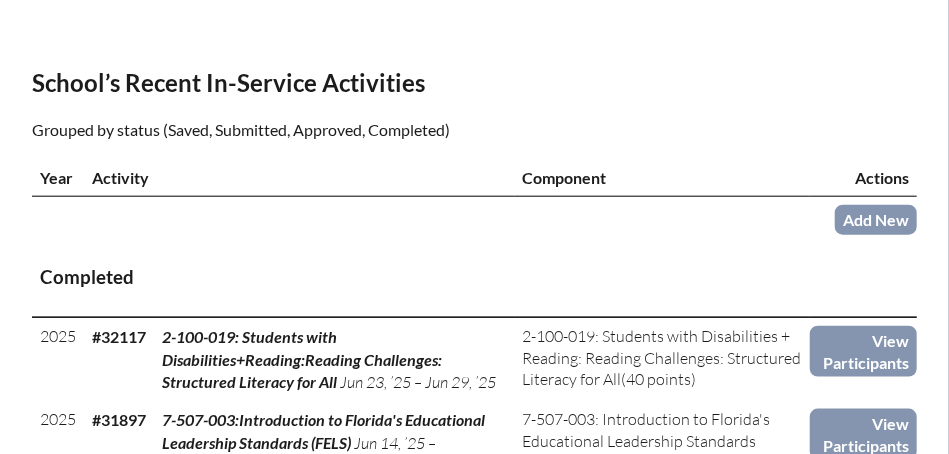 scroll, scrollTop: 718, scrollLeft: 0, axis: vertical 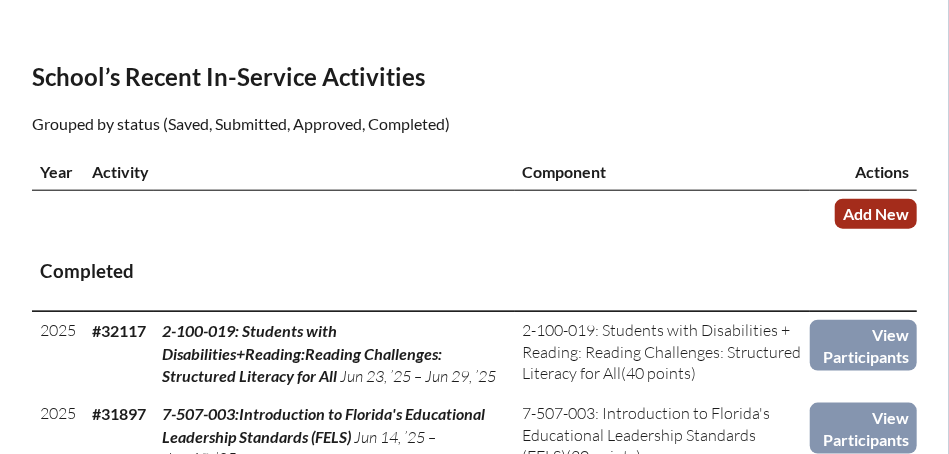 click on "Add New" at bounding box center (876, 213) 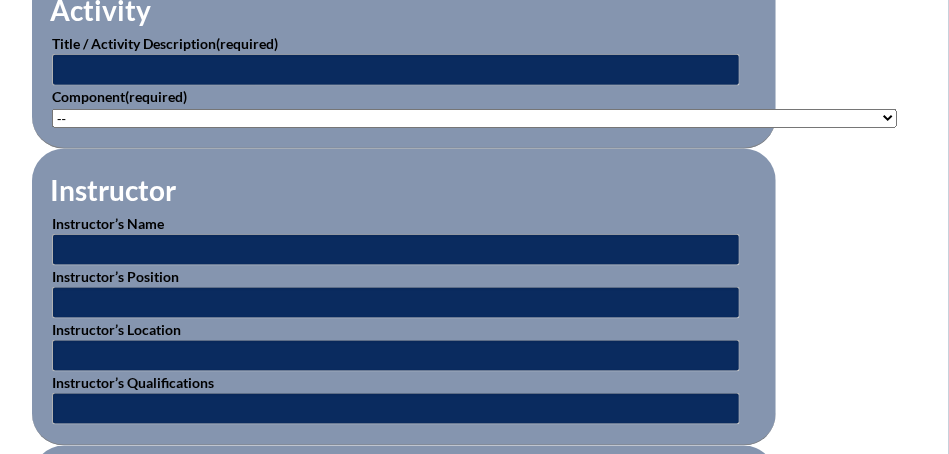 scroll, scrollTop: 812, scrollLeft: 0, axis: vertical 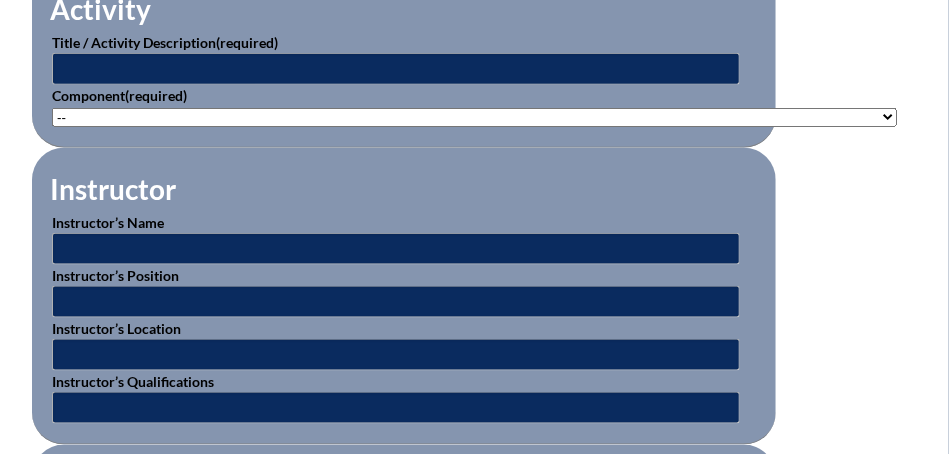 click on "--
1-000-001: Appropriate Art Activities
1-000-002: Concept and Art Process for Art
1-000-003:  Enriching the Performing Arts
1-004-001: Latin
1-005-001: Health Issues for Educators
1-006-001: Fine Arts in Language Arts
1-008-001: English Grammar Course I
1-008-002: English Grammar Course II
1-009-001: Topics in Mathematics
1-009-002: Elementary Mathematics
1-009-003: Metric Education
1-009-004: Achieving Mathematical Excellence
1-010-001: Topics in Music Education
1-011-001: Strategies in Physical Ed
1-013-001: Children's Literature for Elem Teachers
1-015-001: Topics in General Science
1-016-001: American Government
1-016-002: State & Local Government
1-016-003: World History
1-016-004: American History
1-016-005: Bible in History
1-016-006:  World War II Specialty
1-017-001: Composition I
1-017-002: Expository & Creative Writing
2-004-001: Foreign Lang. Teaching Strategy
2-007-001: Instructional Strategies
2-007-002: Brain-Based Research & Curriculum" at bounding box center [474, 117] 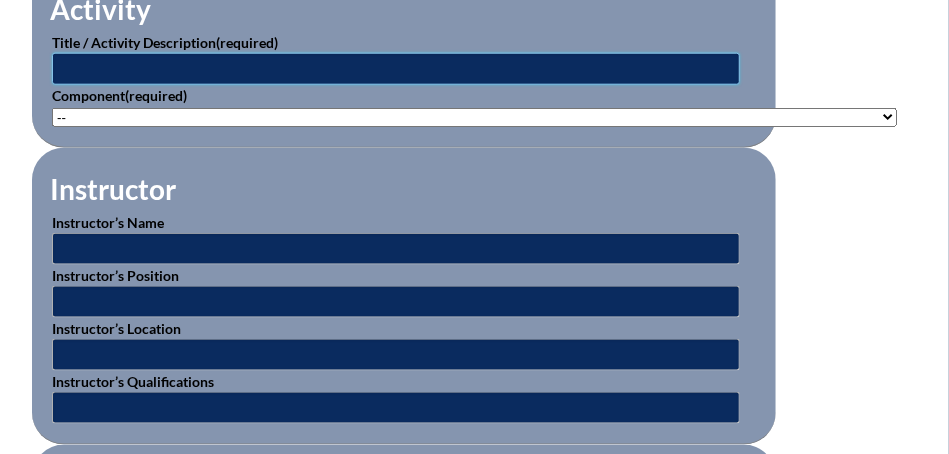 click at bounding box center [396, 69] 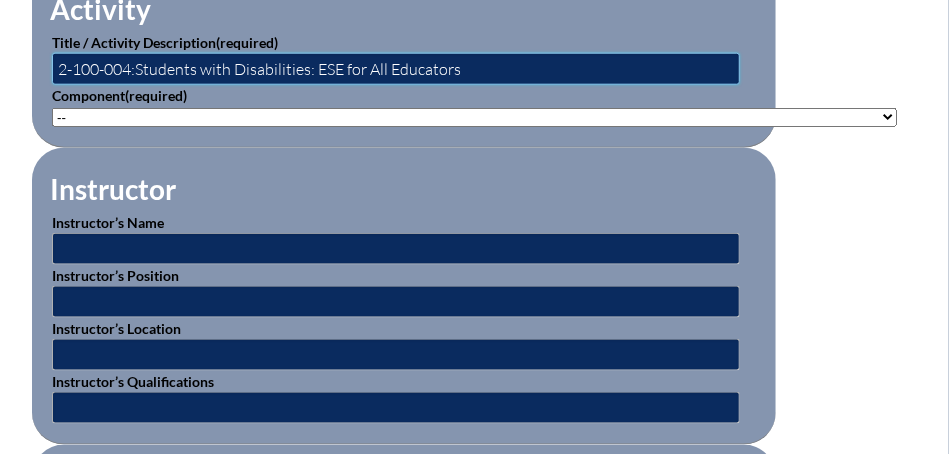 type on "2-100-004:Students with Disabilities: ESE for All Educators" 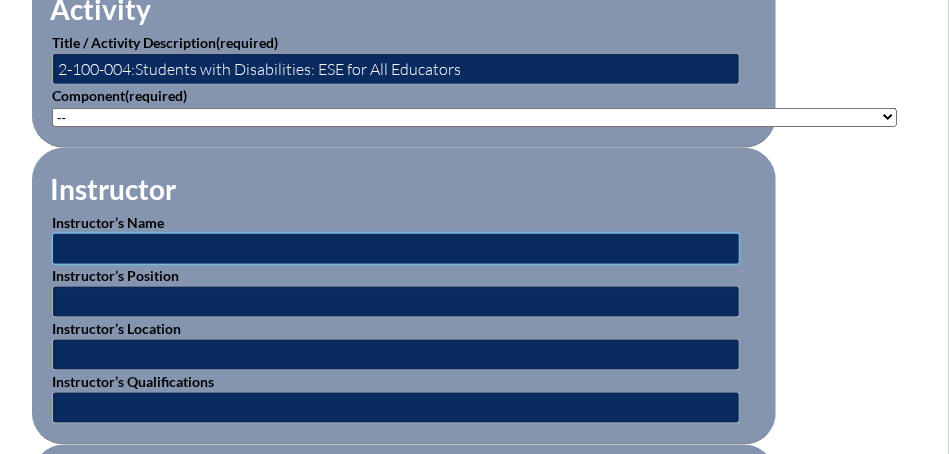 click at bounding box center [396, 249] 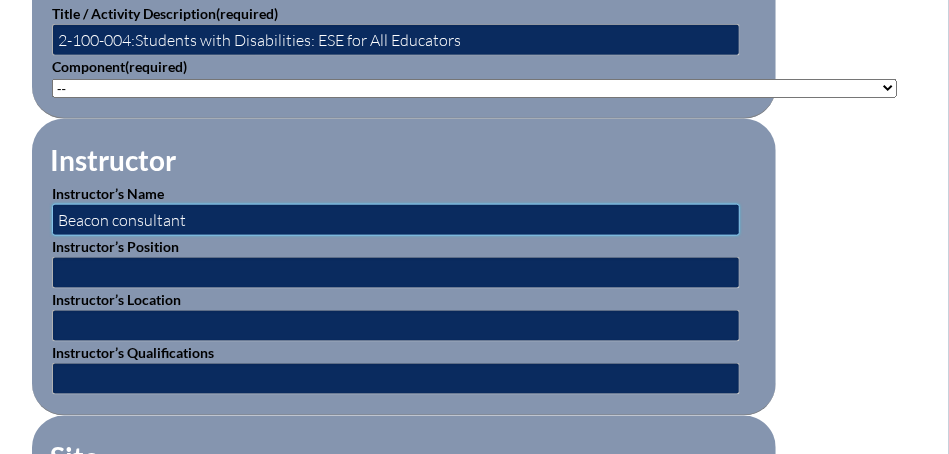scroll, scrollTop: 848, scrollLeft: 0, axis: vertical 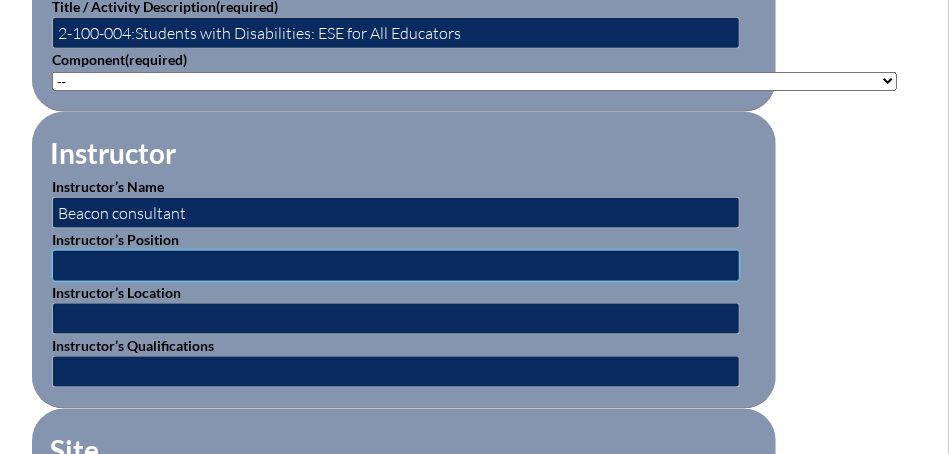 click at bounding box center [396, 266] 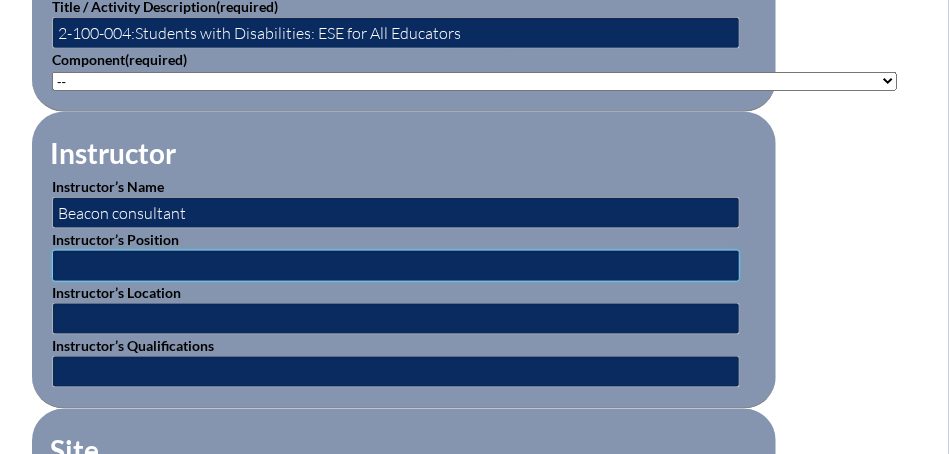 type on "hired consultant" 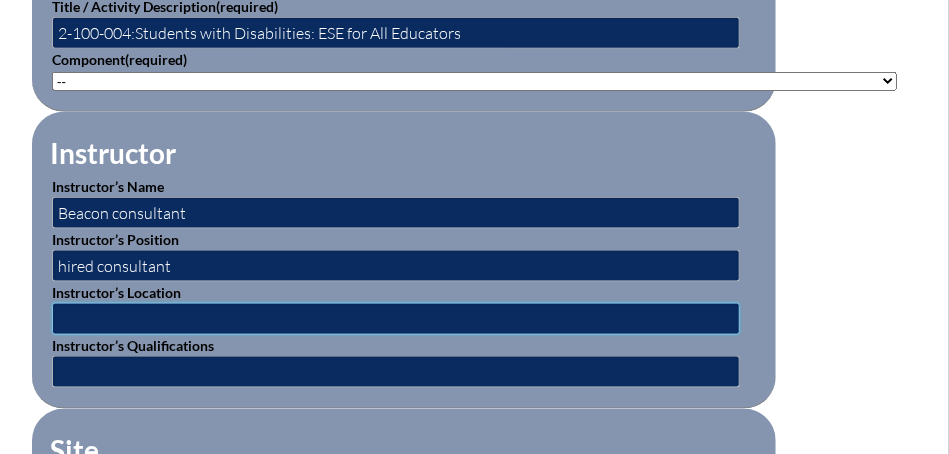 click at bounding box center [396, 319] 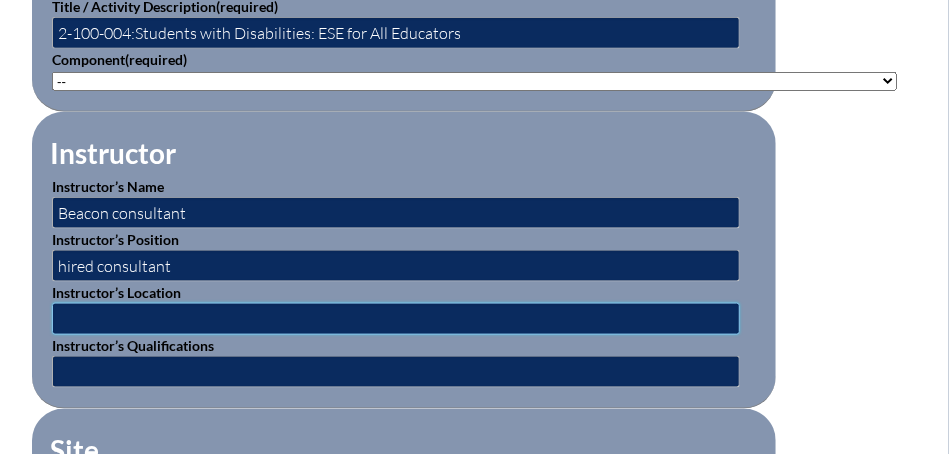 type on "online at Beacon" 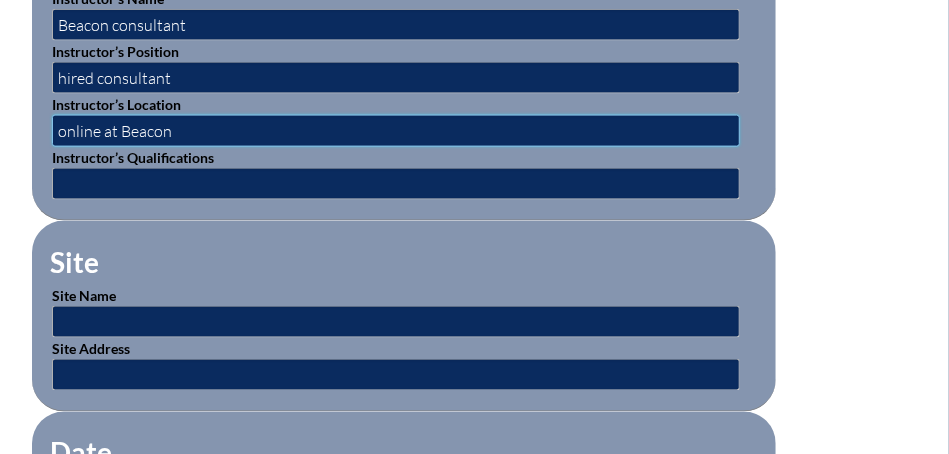 scroll, scrollTop: 1056, scrollLeft: 0, axis: vertical 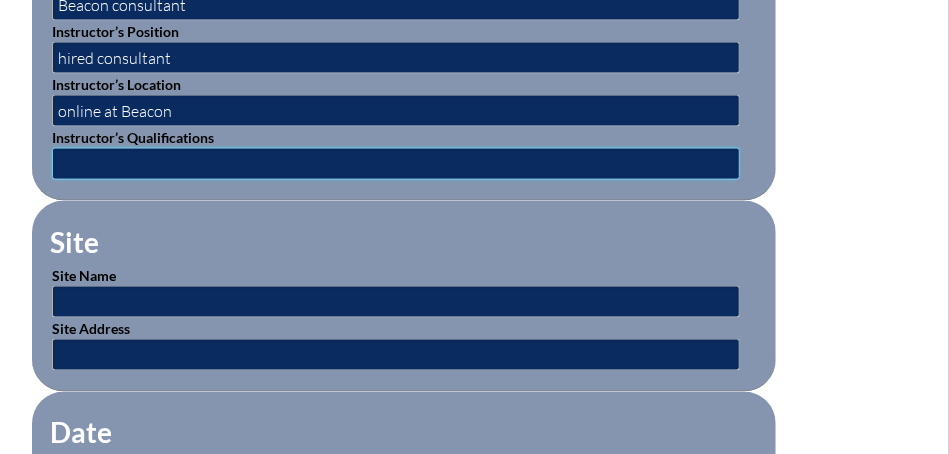 click at bounding box center [396, 164] 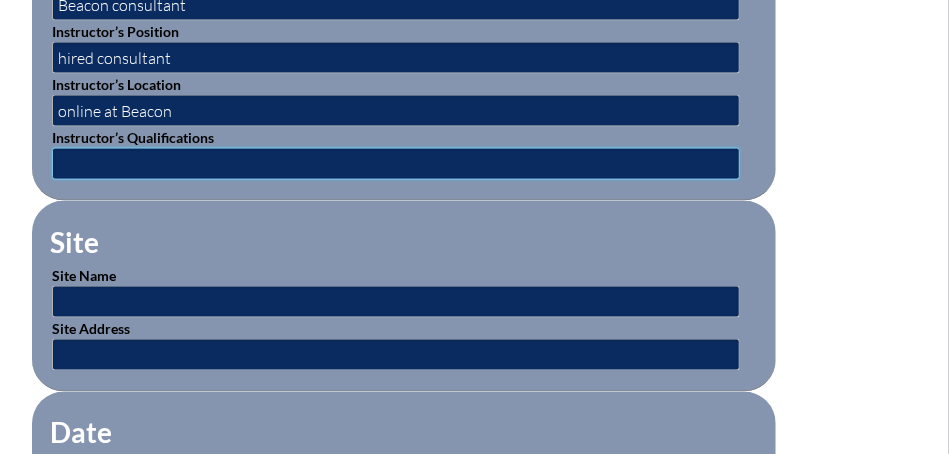 type on "hired faculty" 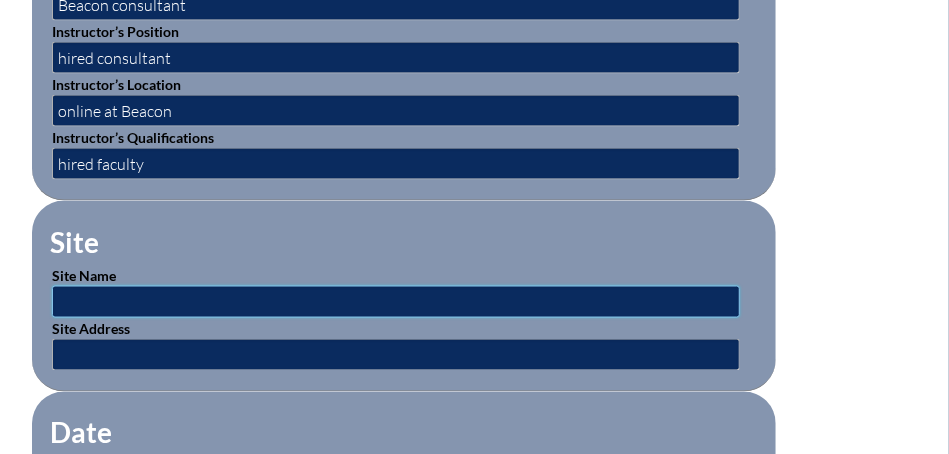 click at bounding box center (396, 302) 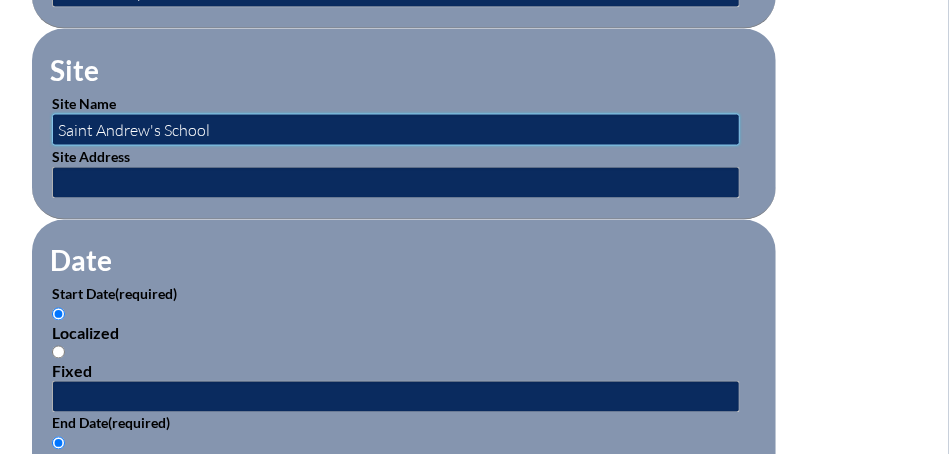 scroll, scrollTop: 1252, scrollLeft: 0, axis: vertical 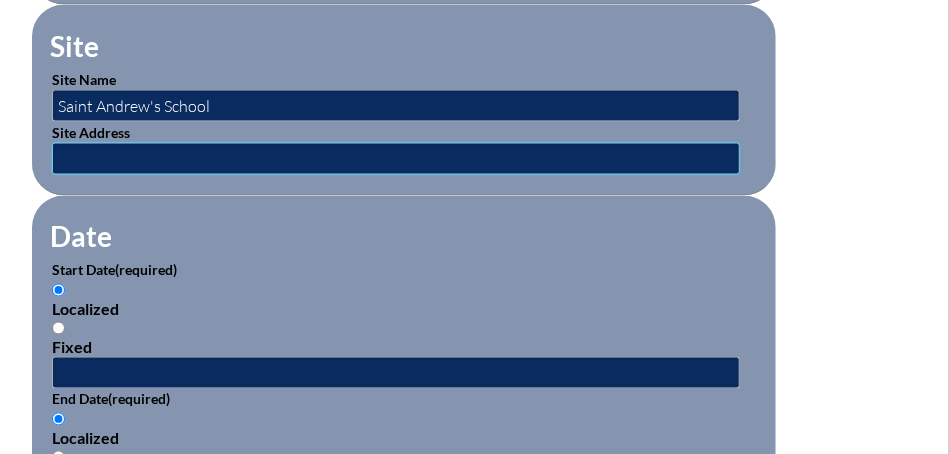 click at bounding box center [396, 159] 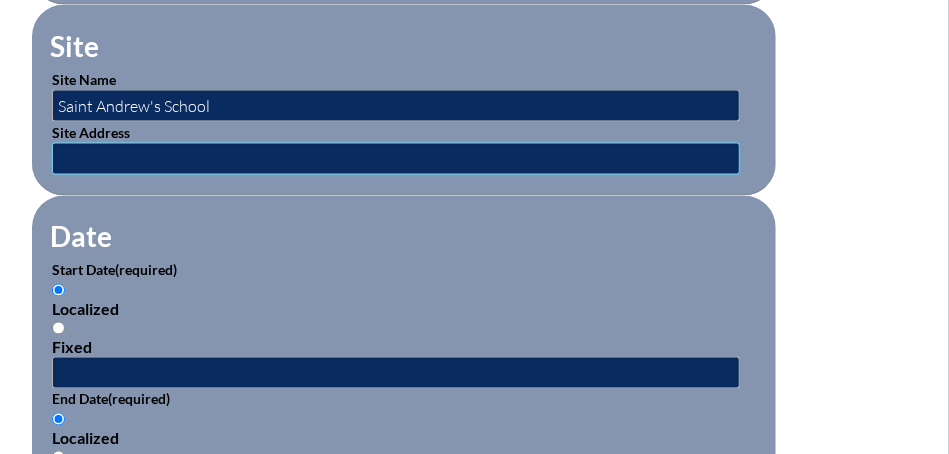 type on "3900 Jog Road, Boca Raton, FL. 33434" 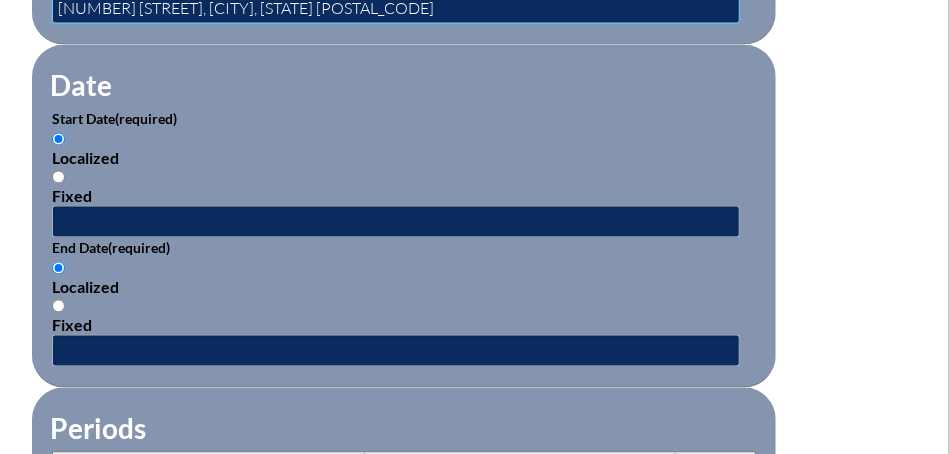 scroll, scrollTop: 1413, scrollLeft: 0, axis: vertical 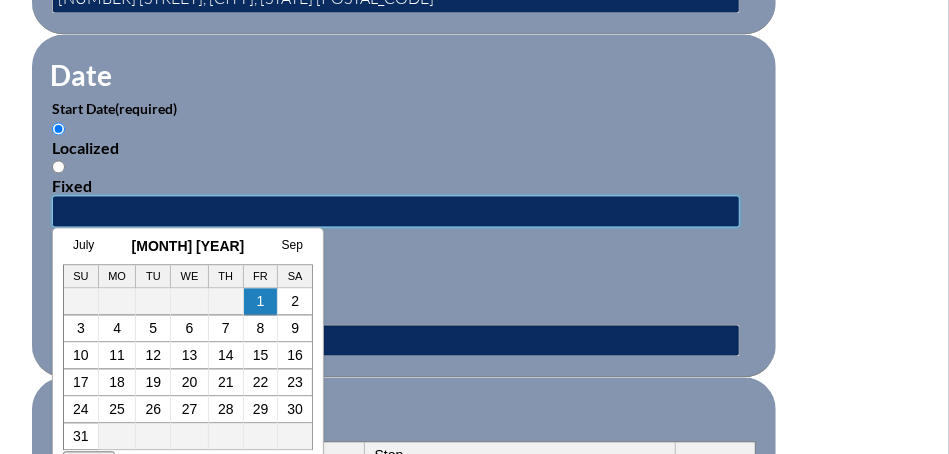 click at bounding box center [396, 212] 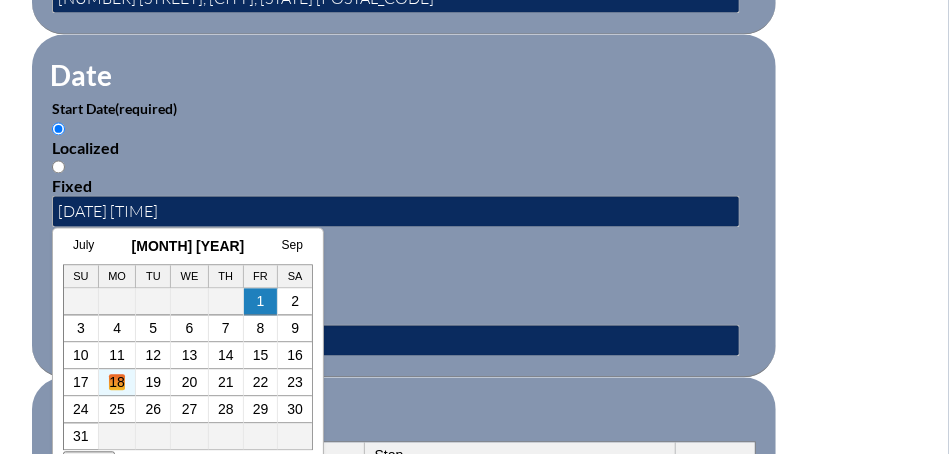 click on "18" at bounding box center (117, 383) 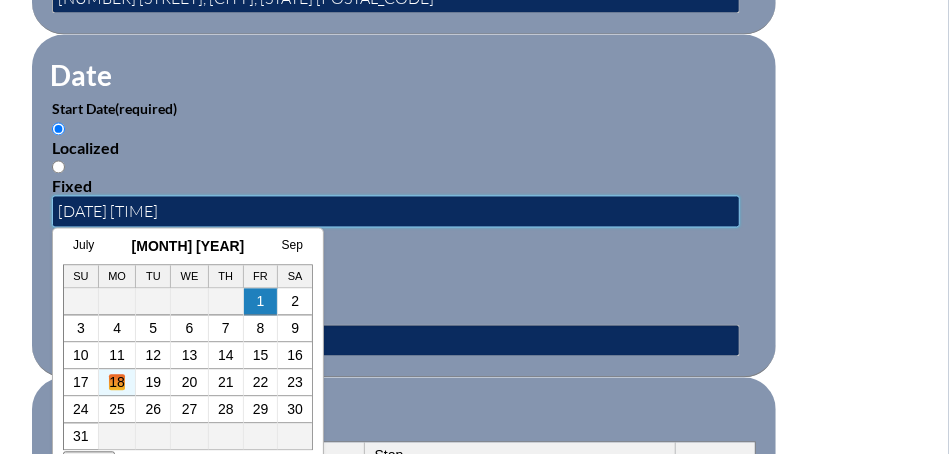 type on "2025-08-18 4:19 PM" 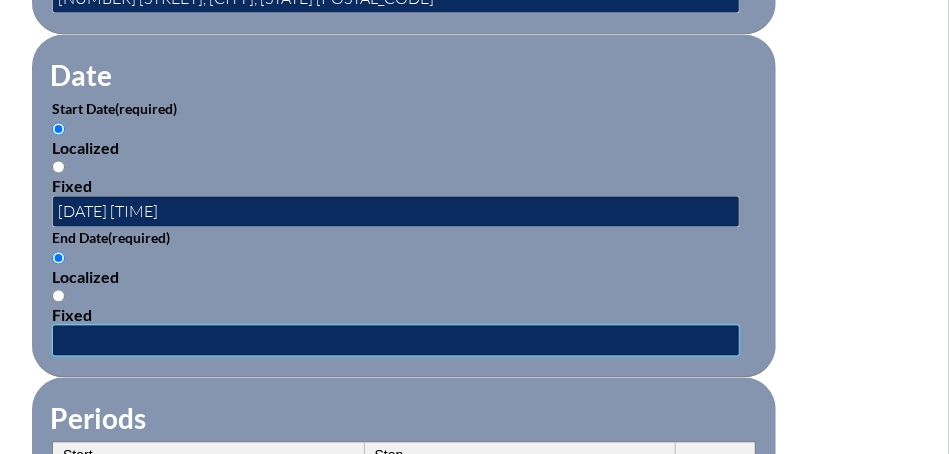 click at bounding box center (396, 341) 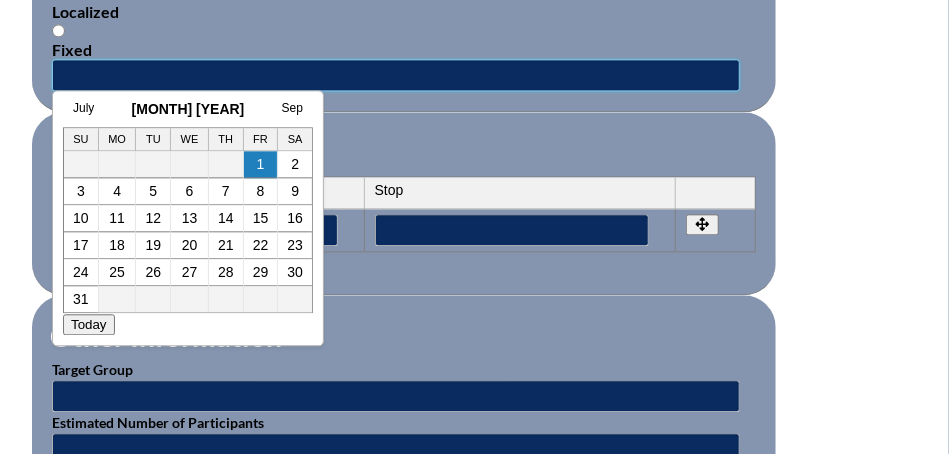 scroll, scrollTop: 1706, scrollLeft: 0, axis: vertical 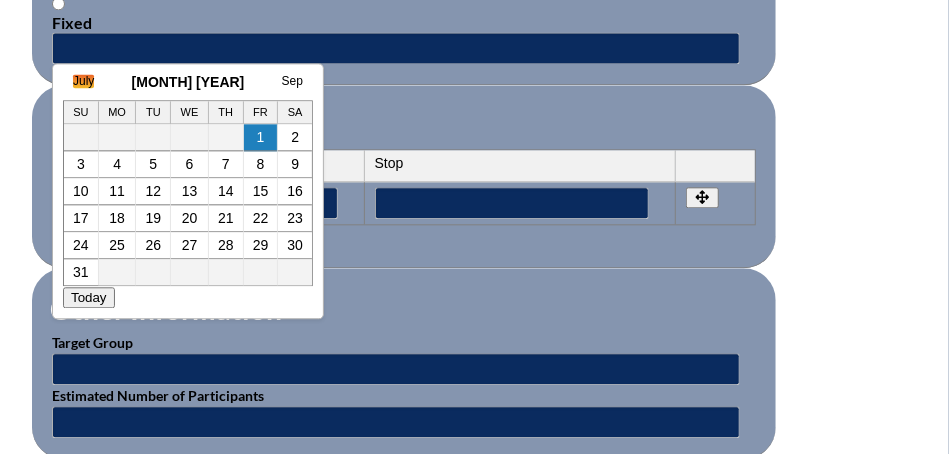 click on "July" at bounding box center [83, 81] 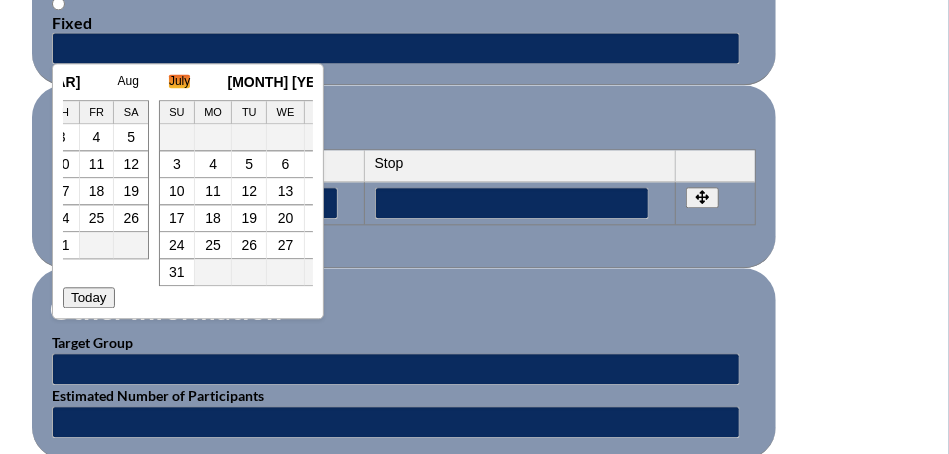 scroll, scrollTop: 0, scrollLeft: 20, axis: horizontal 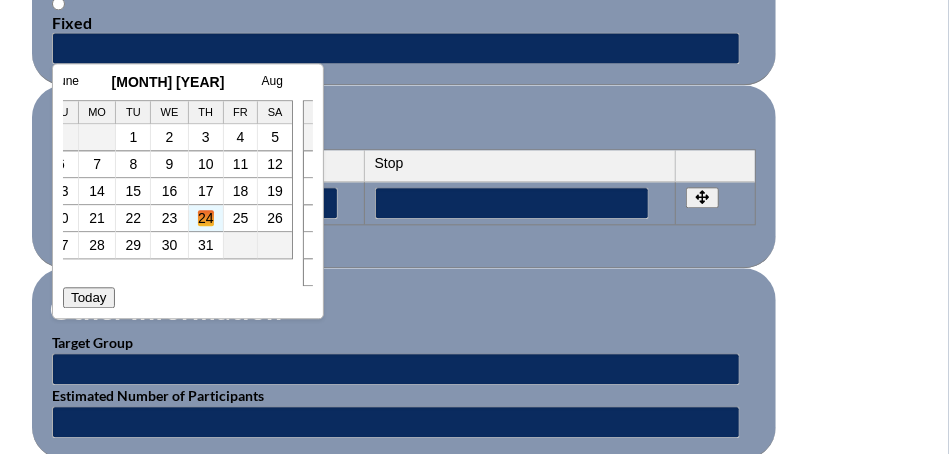 click on "24" at bounding box center [206, 218] 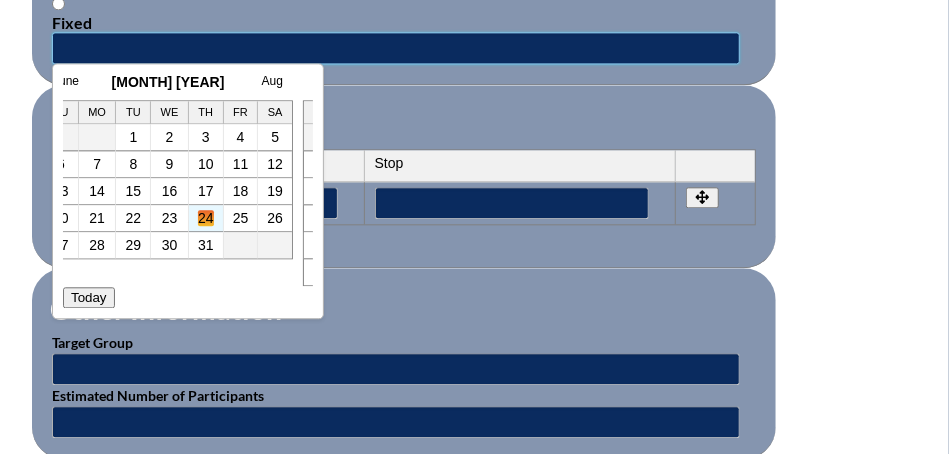 type on "2025-07-24 4:20 PM" 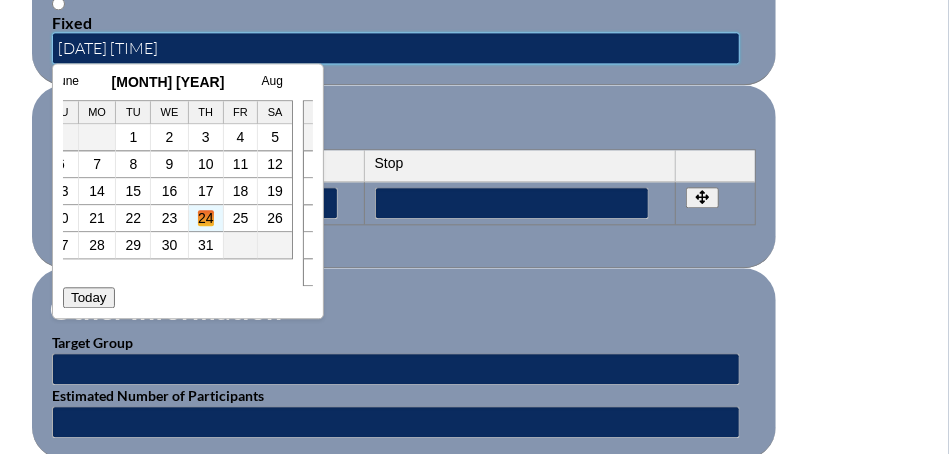 scroll, scrollTop: 0, scrollLeft: 0, axis: both 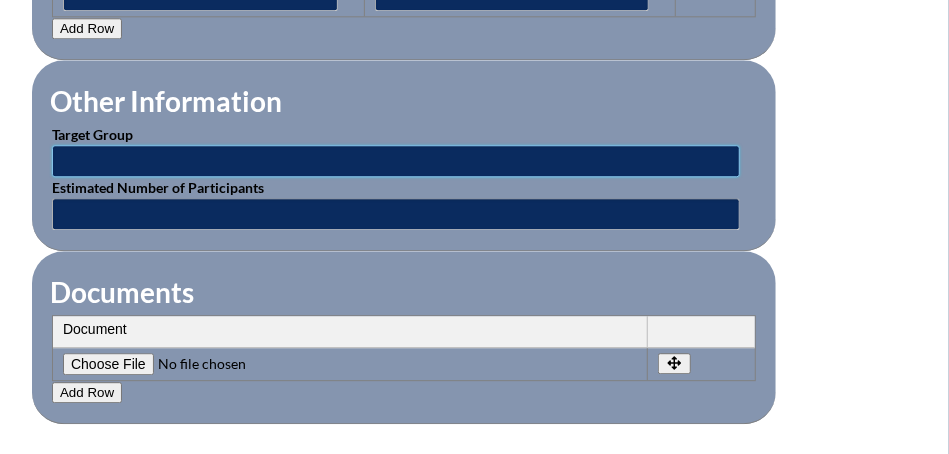 click at bounding box center [396, 161] 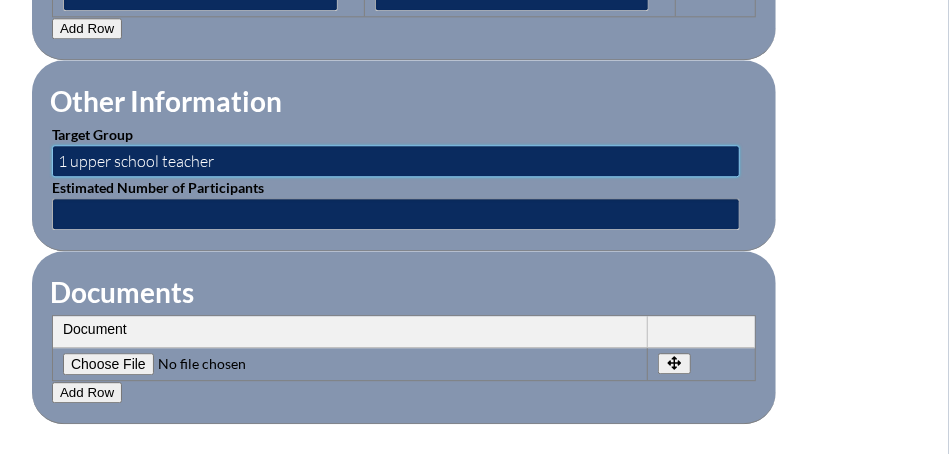 click on "1 upper school teacher" at bounding box center [396, 161] 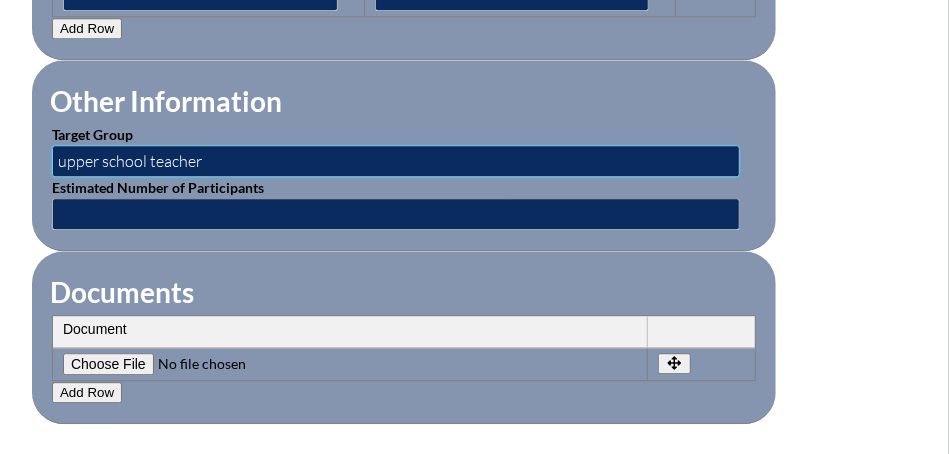 type on "upper school teacher" 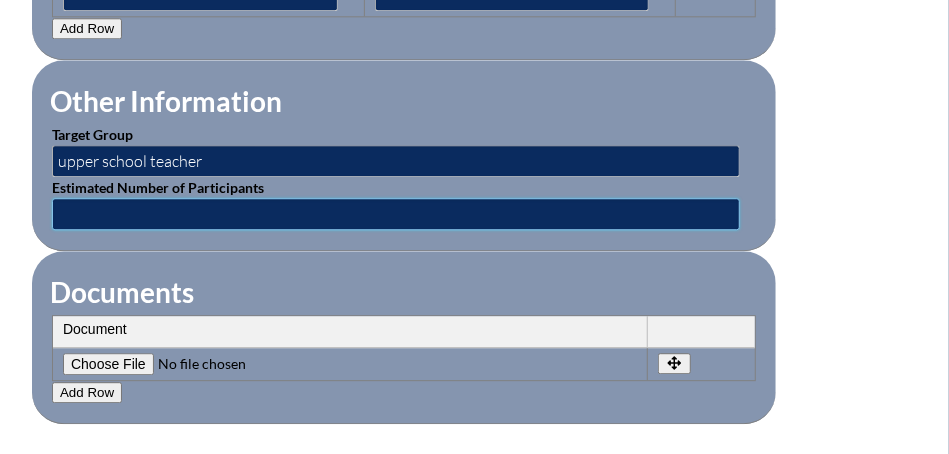 click at bounding box center (396, 214) 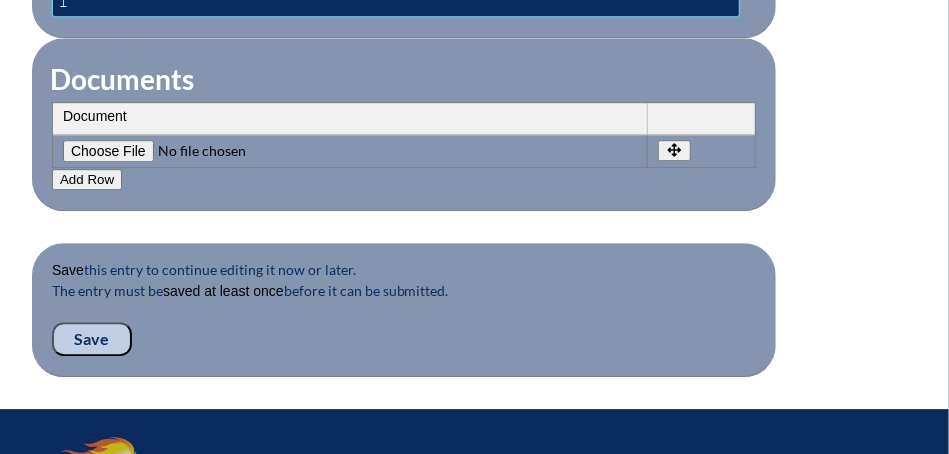 scroll, scrollTop: 2130, scrollLeft: 0, axis: vertical 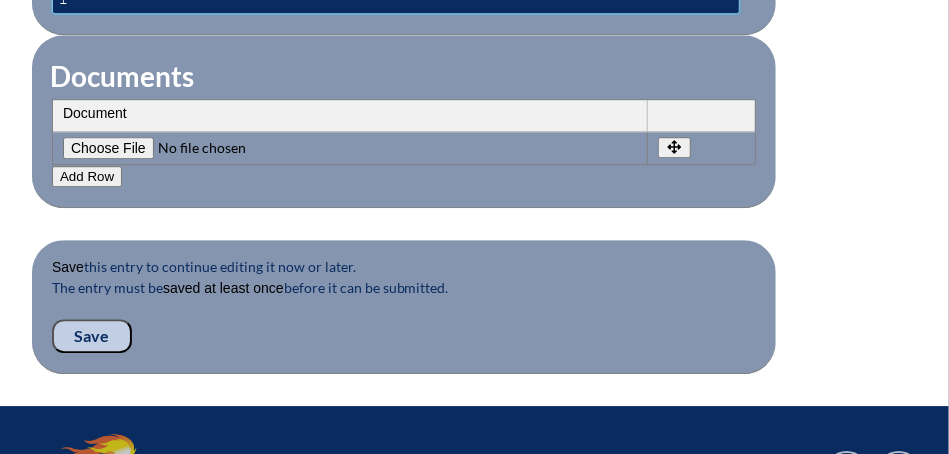 type on "1" 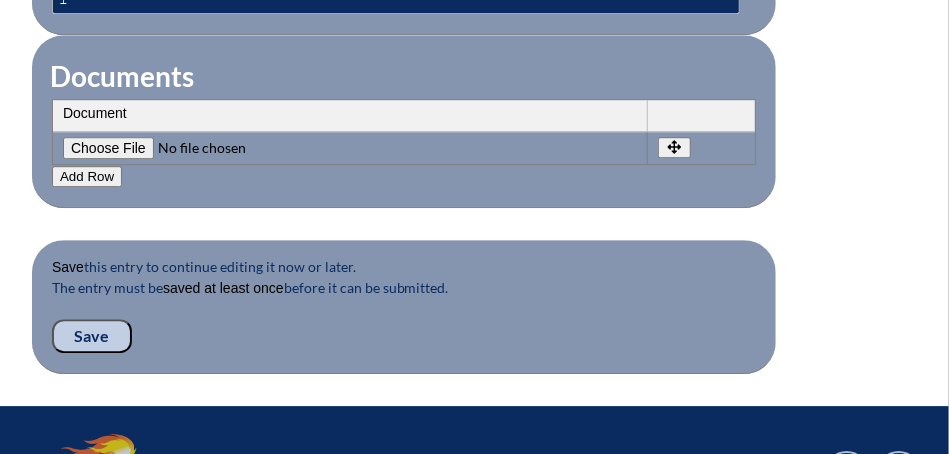 click on "Save" at bounding box center (92, 336) 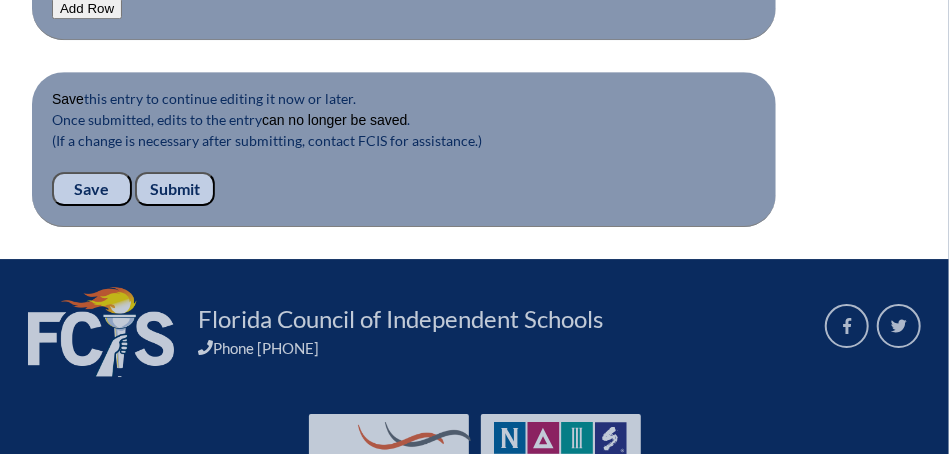 scroll, scrollTop: 2372, scrollLeft: 0, axis: vertical 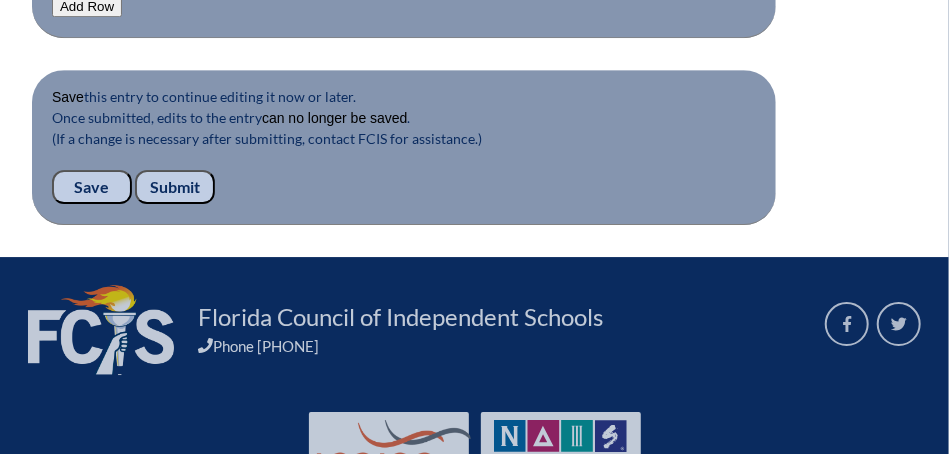 click on "Submit" at bounding box center [175, 187] 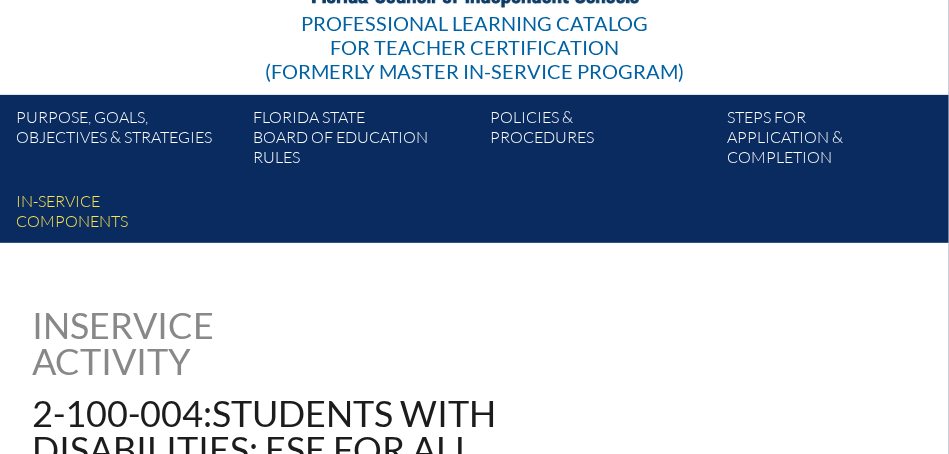 scroll, scrollTop: 0, scrollLeft: 0, axis: both 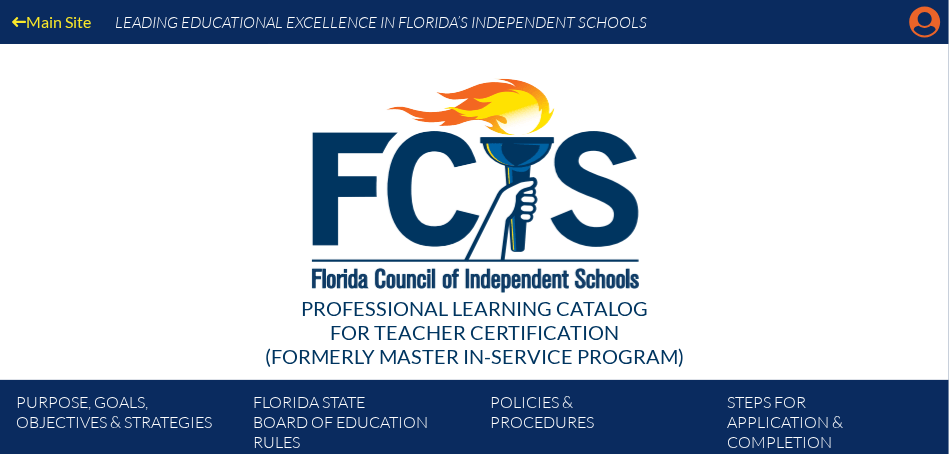 click on "Manage account" 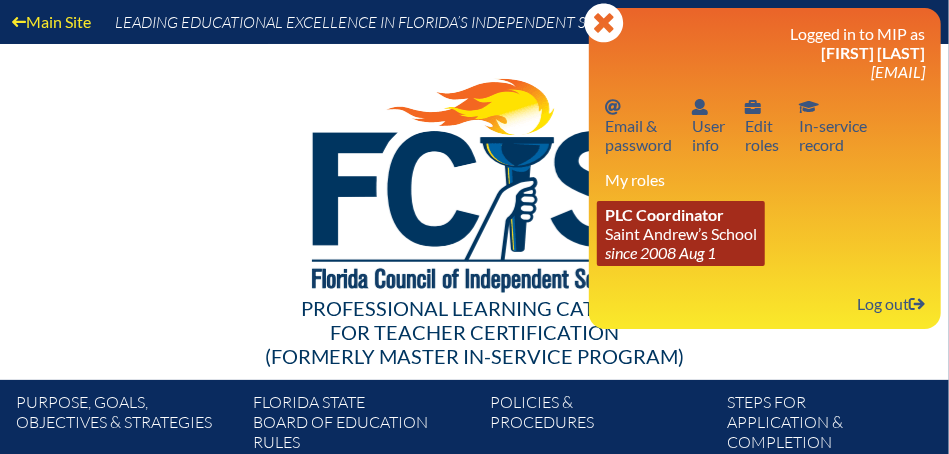 click on "PLC Coordinator
Saint Andrew’s School
since 2008 Aug 1" at bounding box center (681, 233) 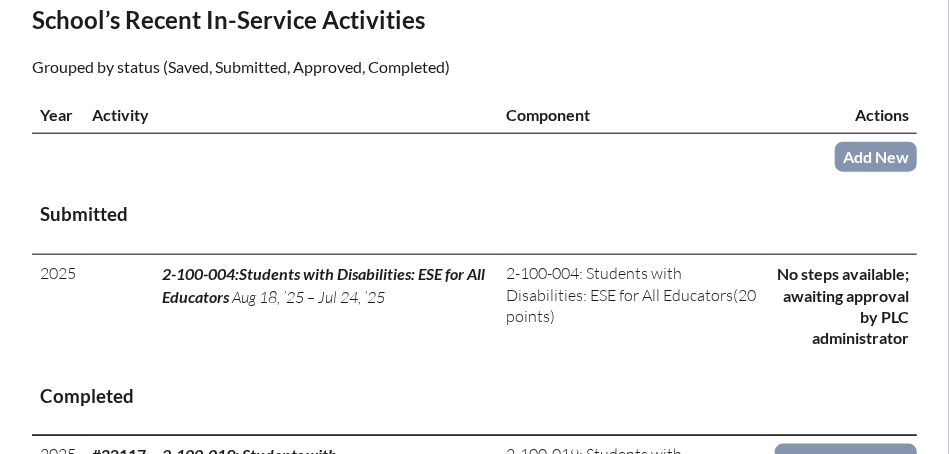 scroll, scrollTop: 778, scrollLeft: 0, axis: vertical 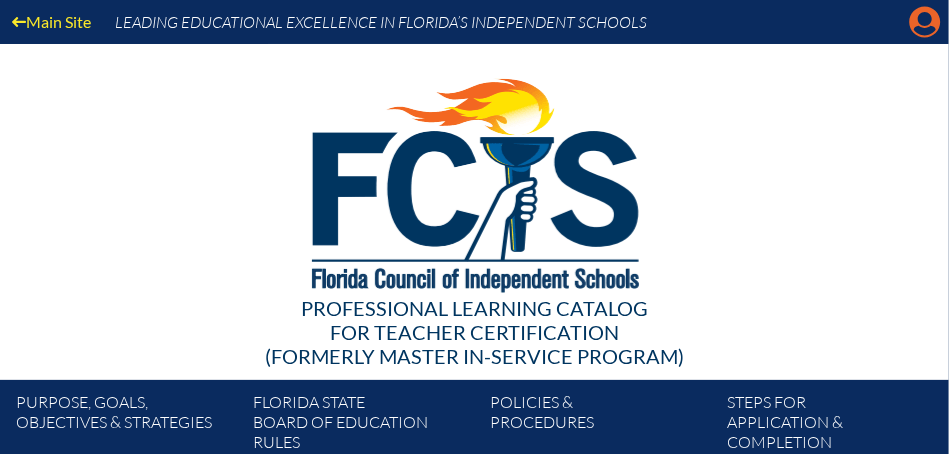 click on "Manage account" 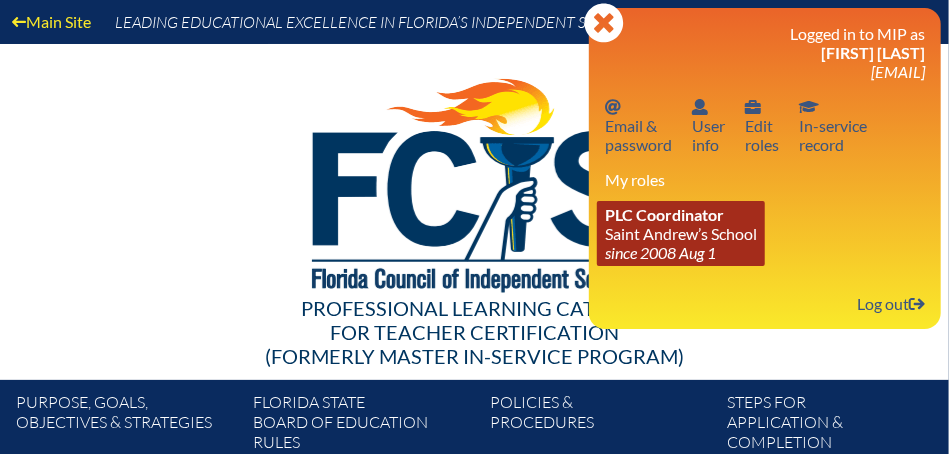 click on "PLC Coordinator
Saint Andrew’s School
since 2008 Aug 1" at bounding box center (681, 233) 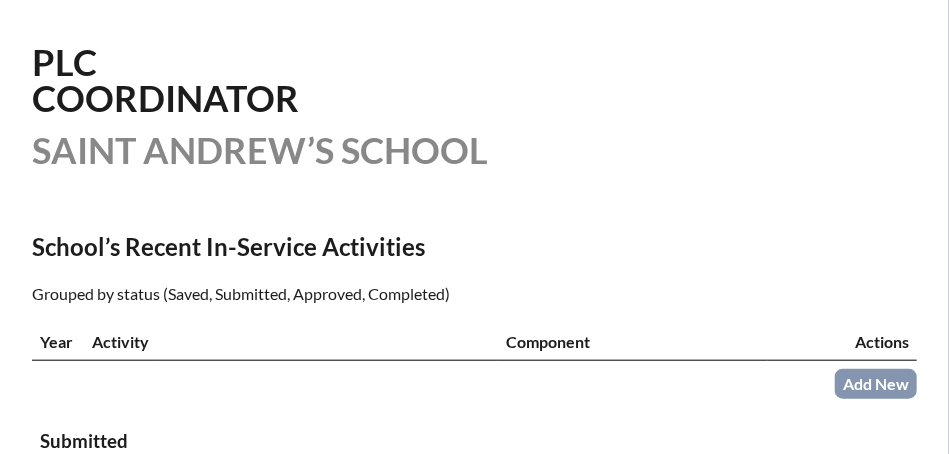 scroll, scrollTop: 0, scrollLeft: 0, axis: both 